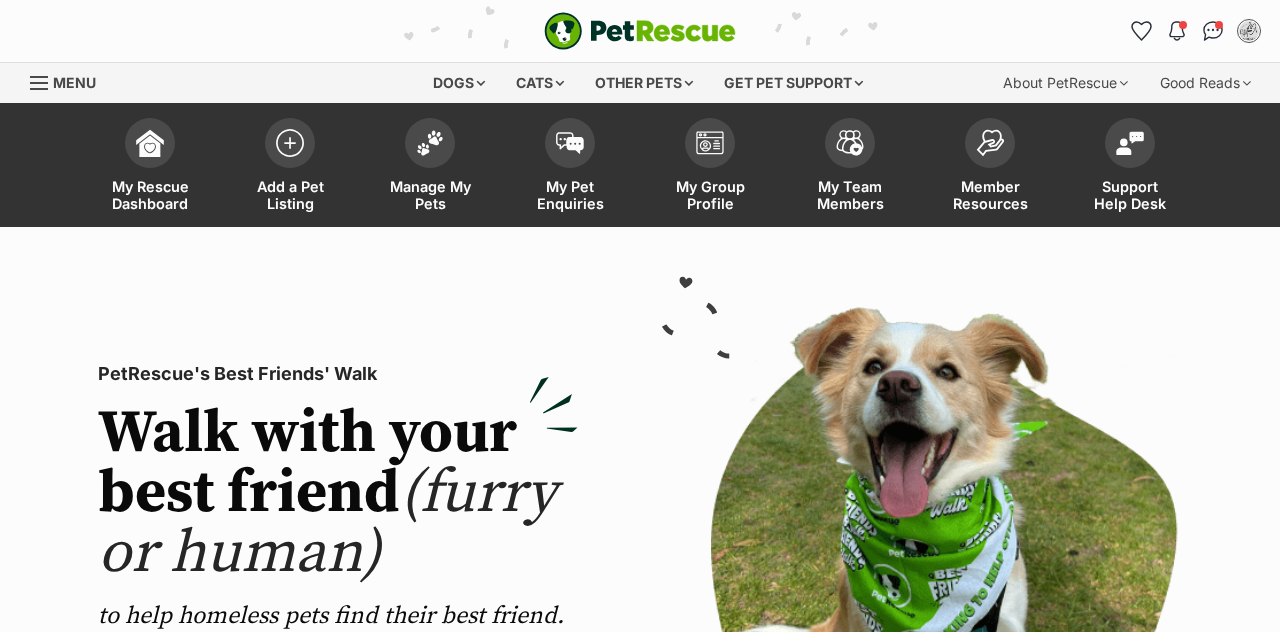 scroll, scrollTop: 0, scrollLeft: 0, axis: both 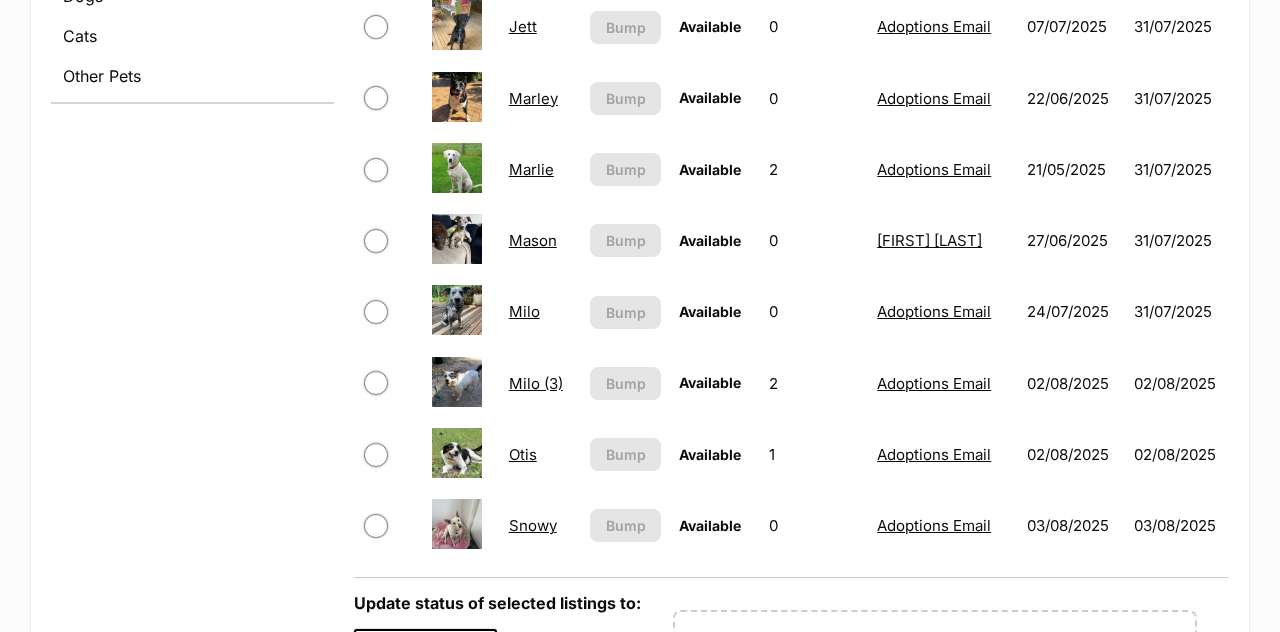 click on "Milo (3)" at bounding box center (536, 383) 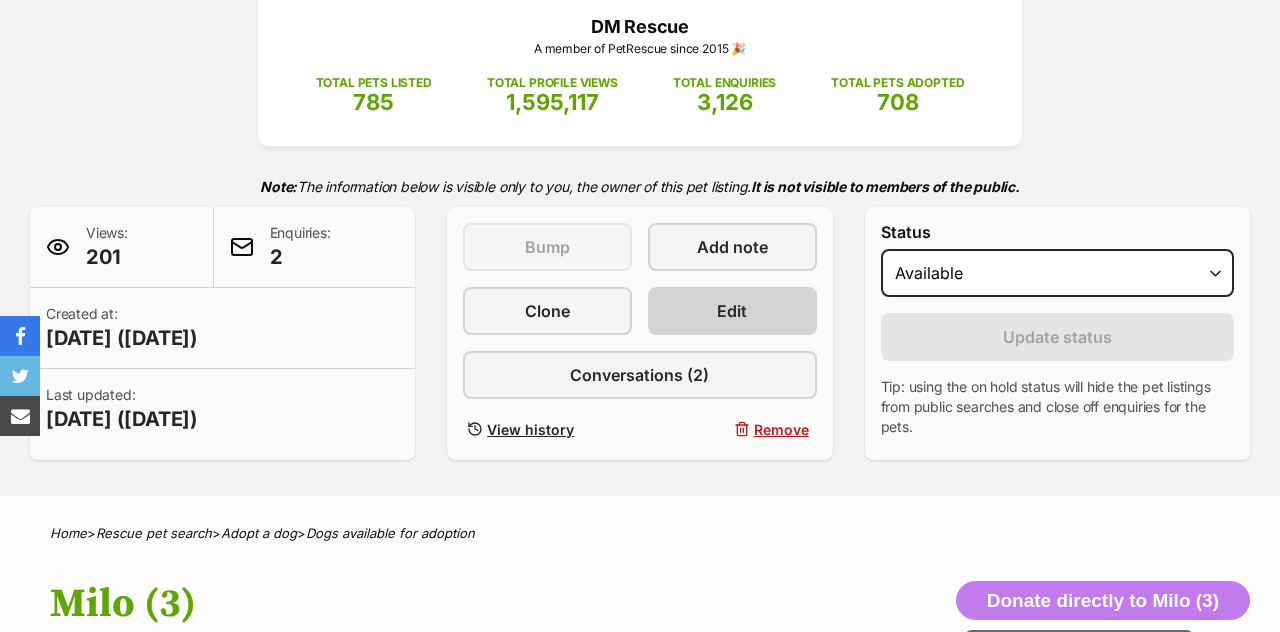 scroll, scrollTop: 284, scrollLeft: 0, axis: vertical 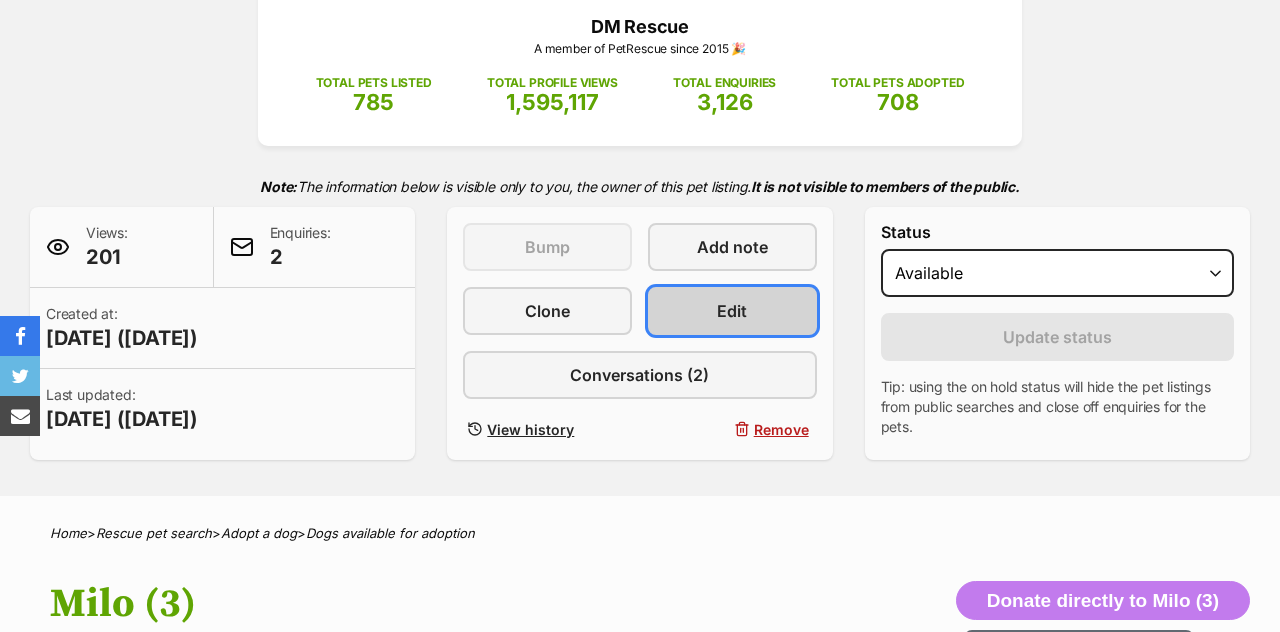 click on "Edit" at bounding box center [732, 311] 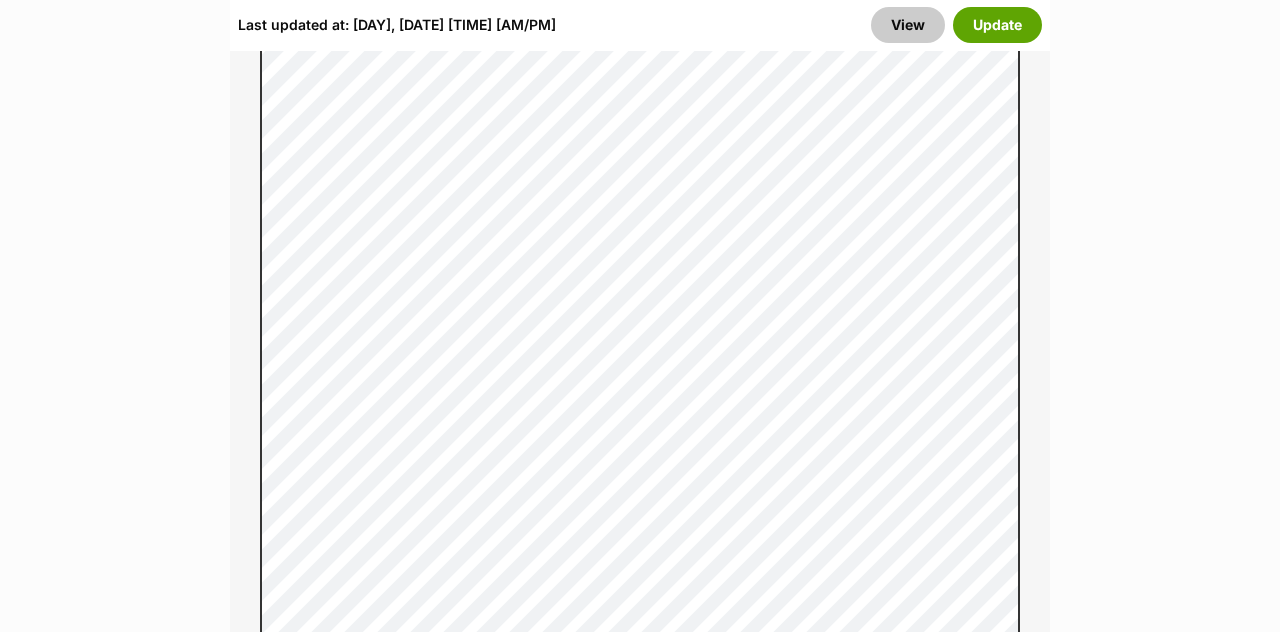 scroll, scrollTop: 1829, scrollLeft: 0, axis: vertical 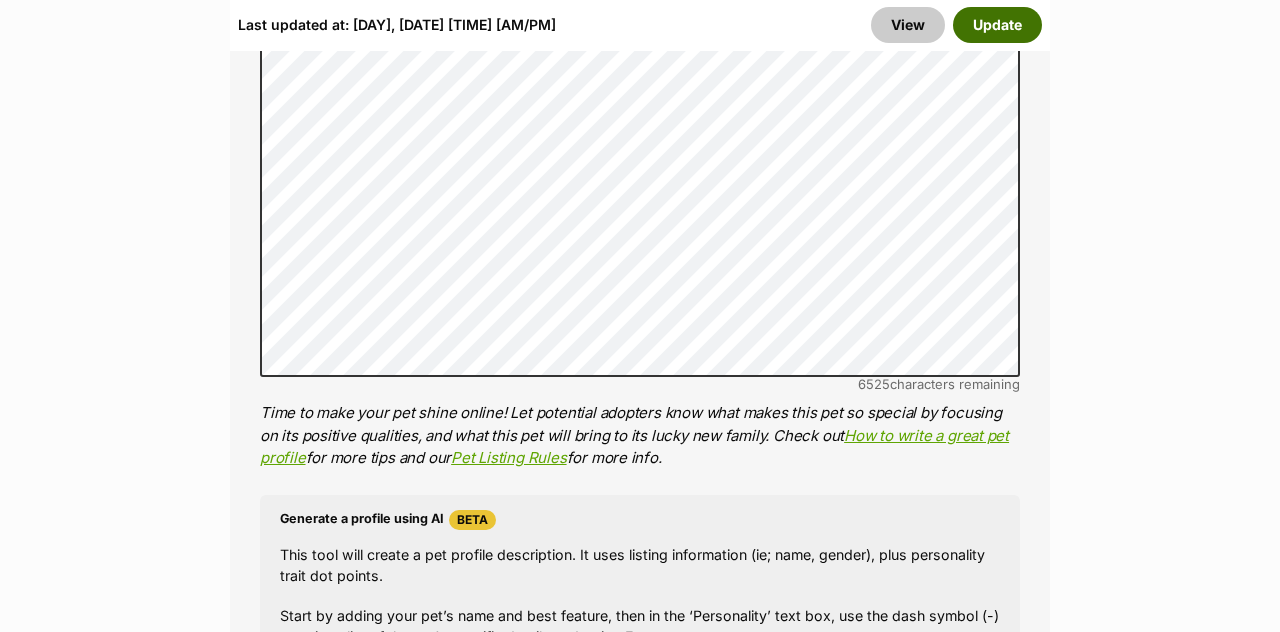 click on "Update" at bounding box center [997, 25] 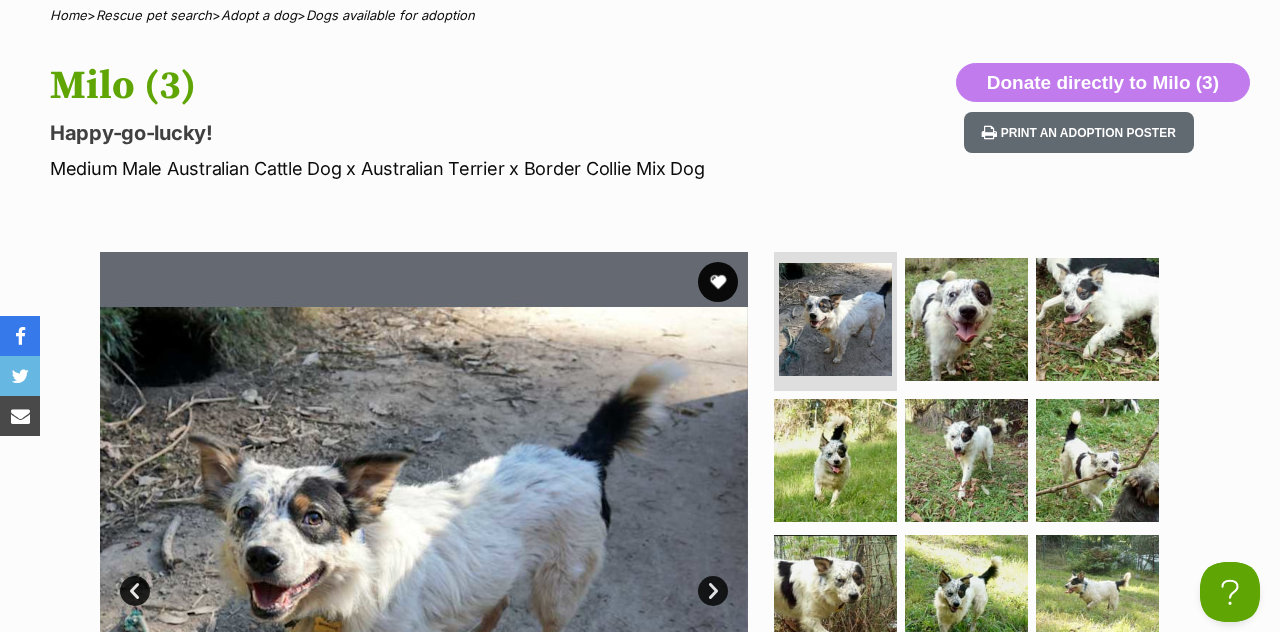 scroll, scrollTop: 834, scrollLeft: 0, axis: vertical 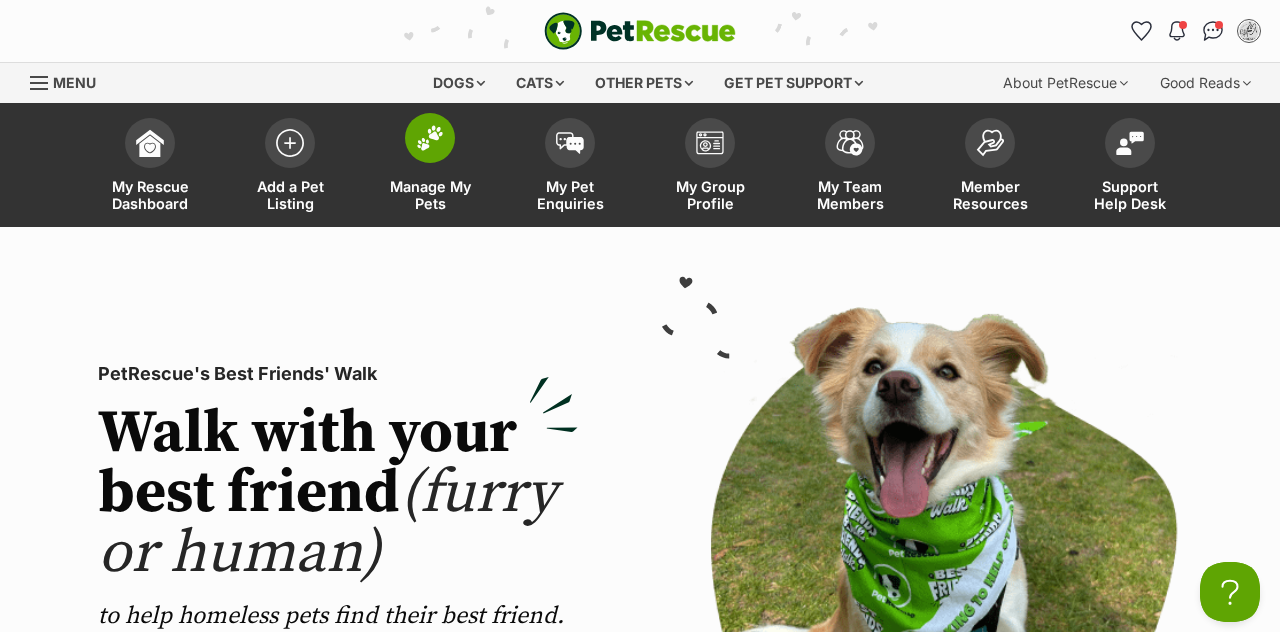click on "Manage My Pets" at bounding box center (430, 167) 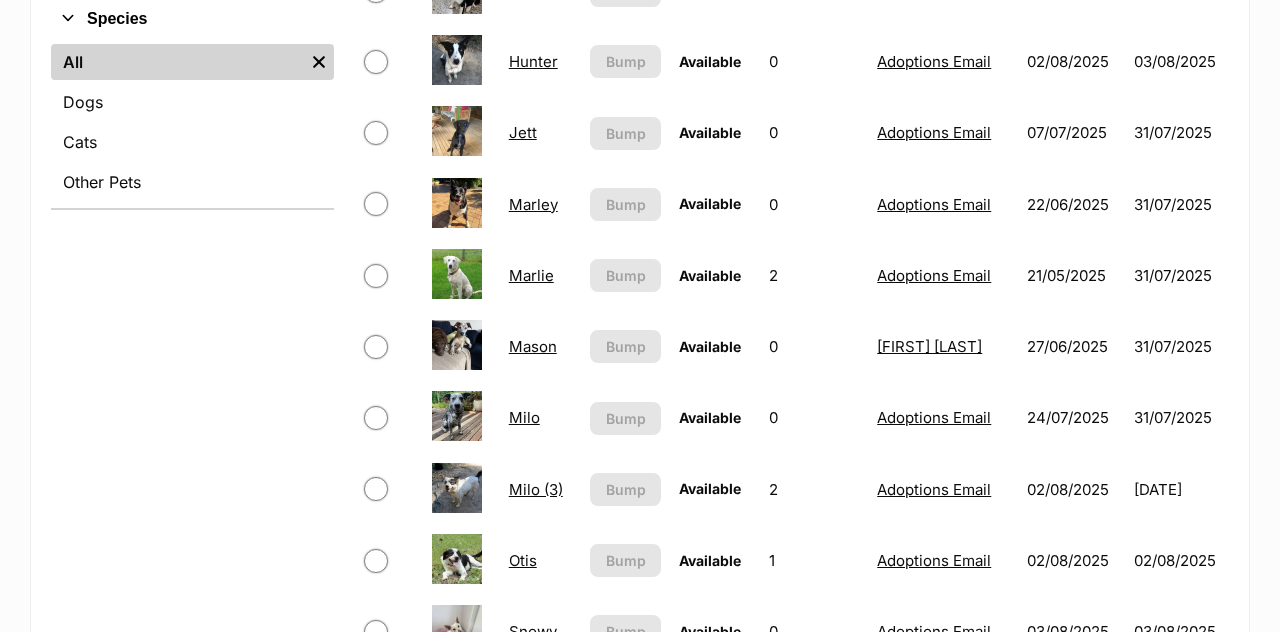 scroll, scrollTop: 803, scrollLeft: 0, axis: vertical 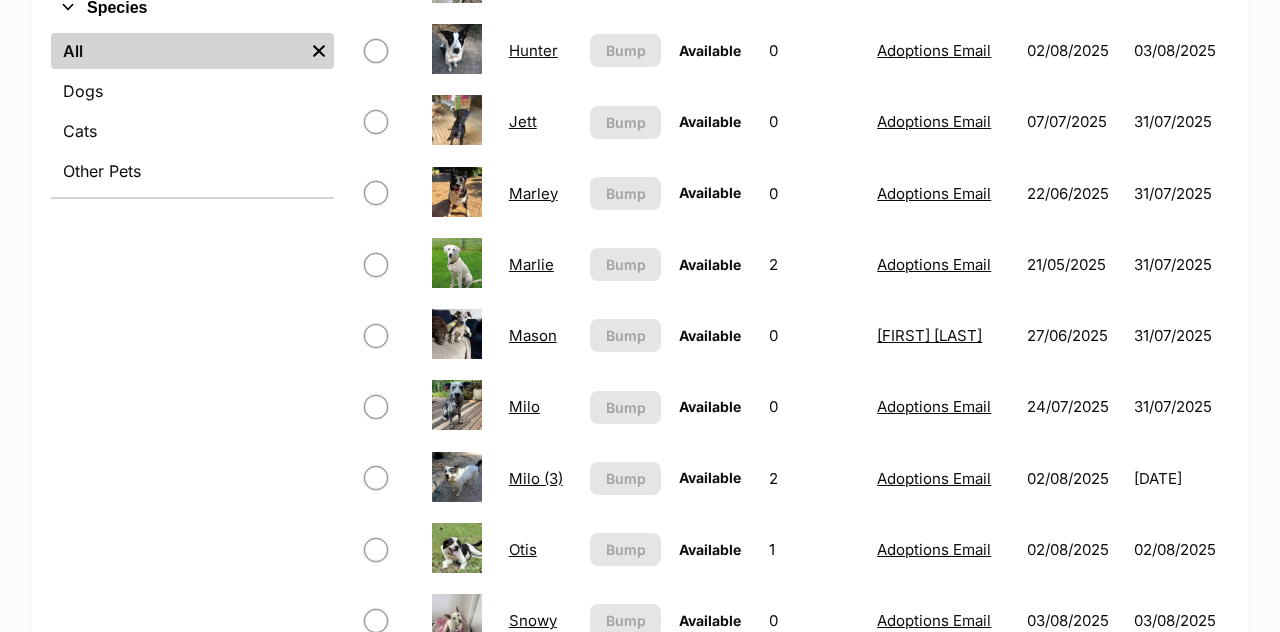 click on "Milo (3)" at bounding box center [536, 478] 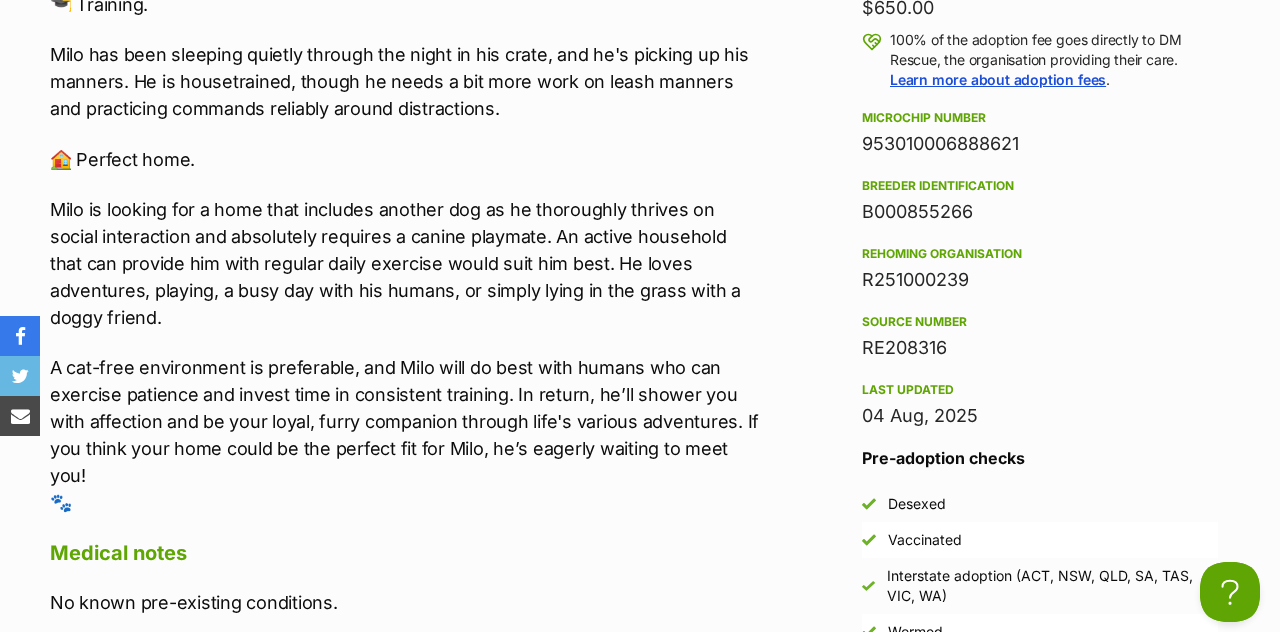 scroll, scrollTop: 1838, scrollLeft: 0, axis: vertical 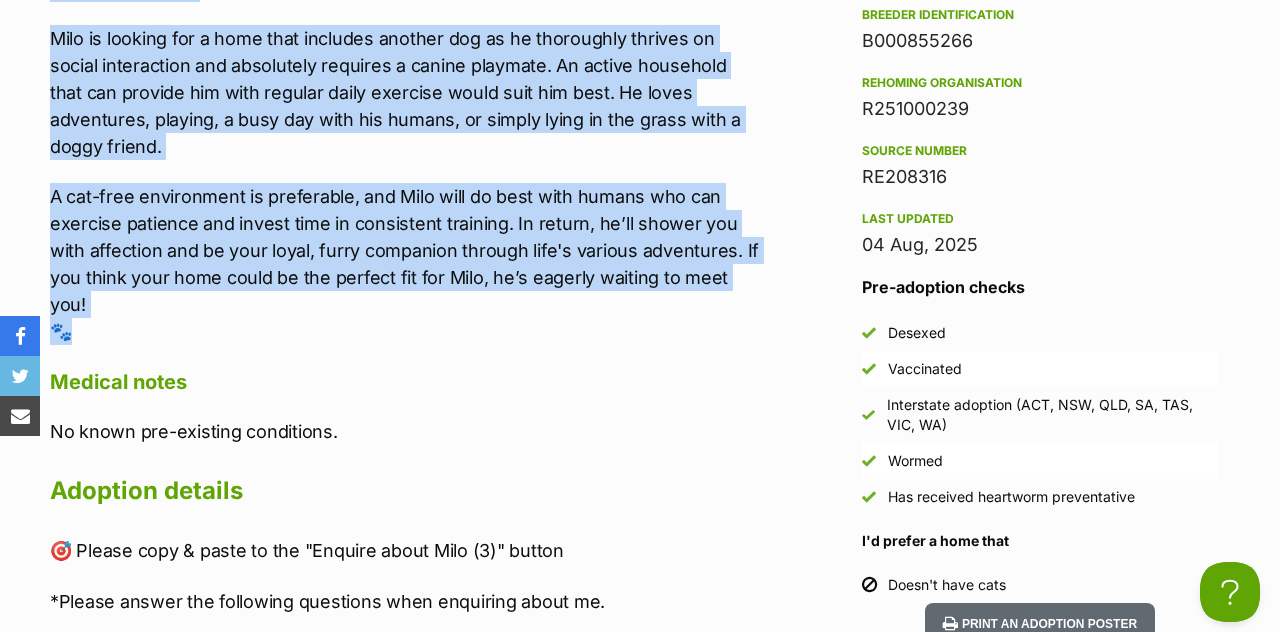 drag, startPoint x: 46, startPoint y: 227, endPoint x: 253, endPoint y: 259, distance: 209.45883 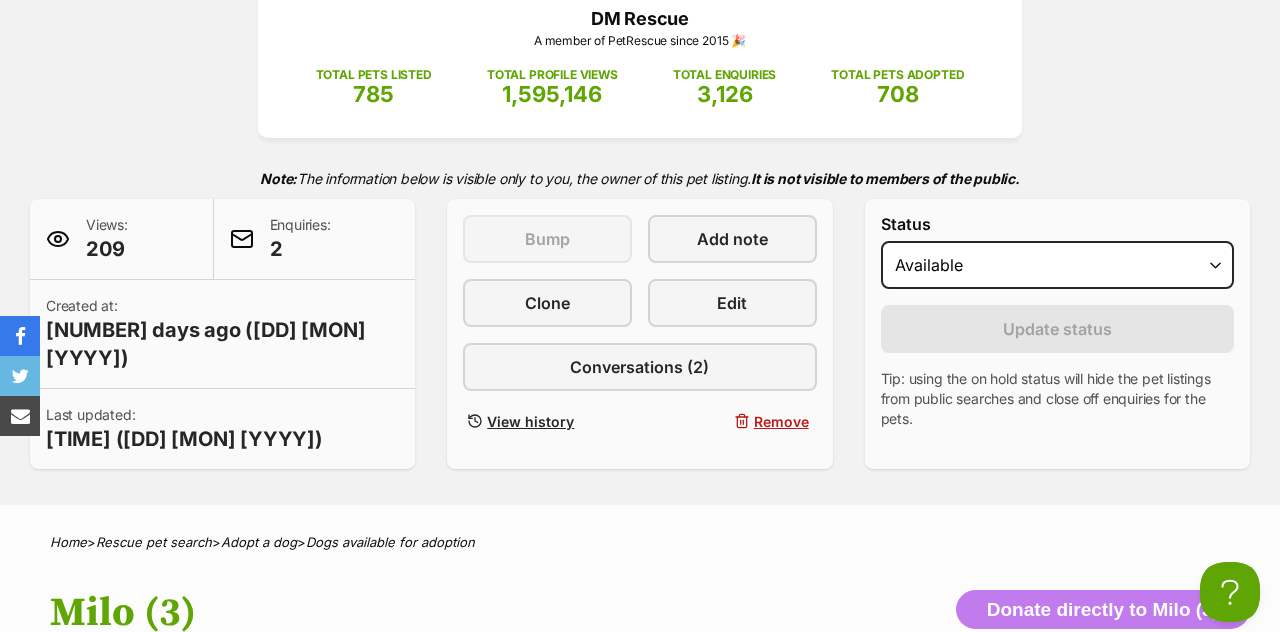 scroll, scrollTop: 0, scrollLeft: 0, axis: both 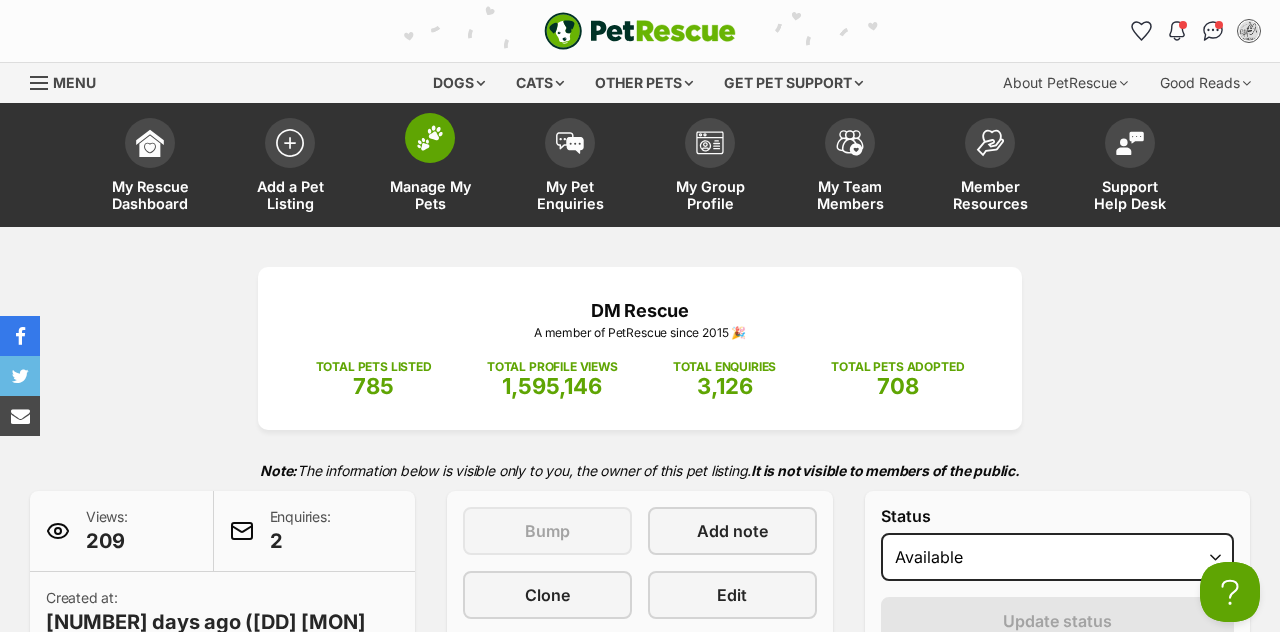 click at bounding box center (430, 138) 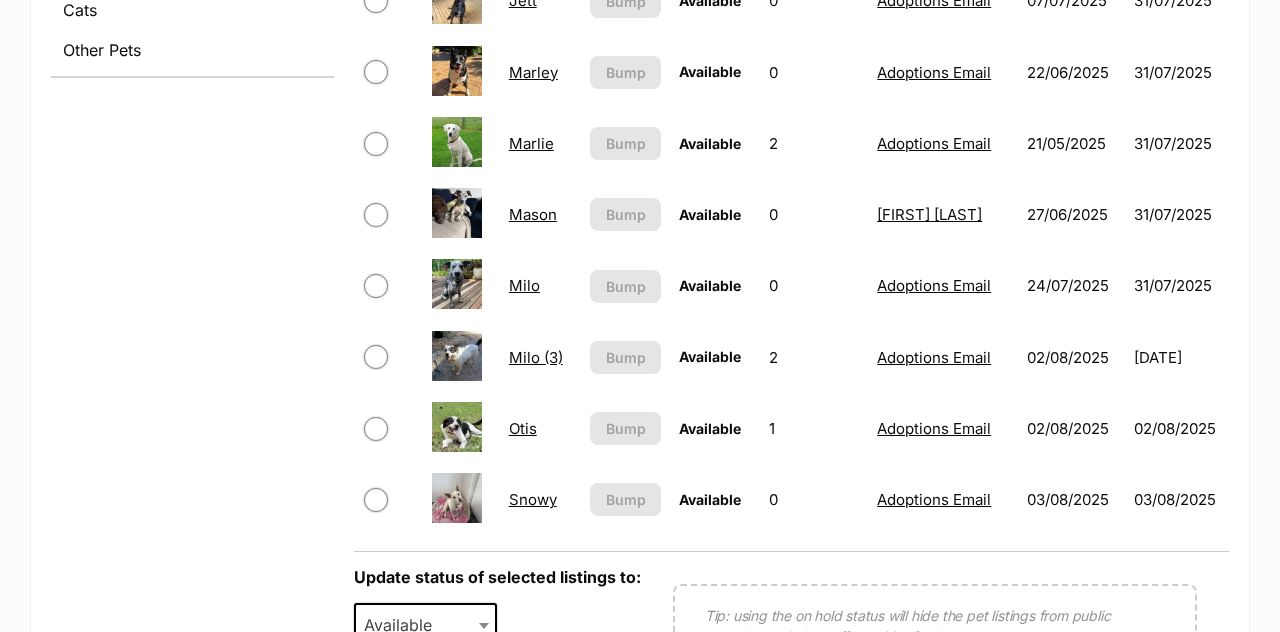 scroll, scrollTop: 925, scrollLeft: 0, axis: vertical 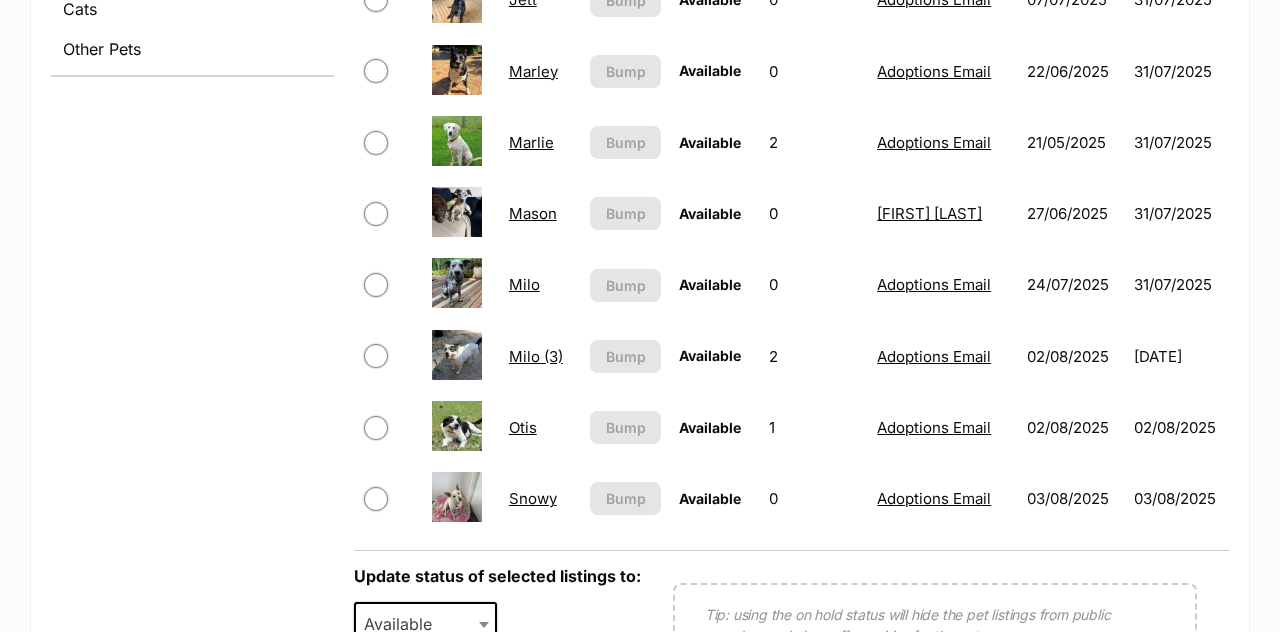 click on "Otis" at bounding box center [523, 427] 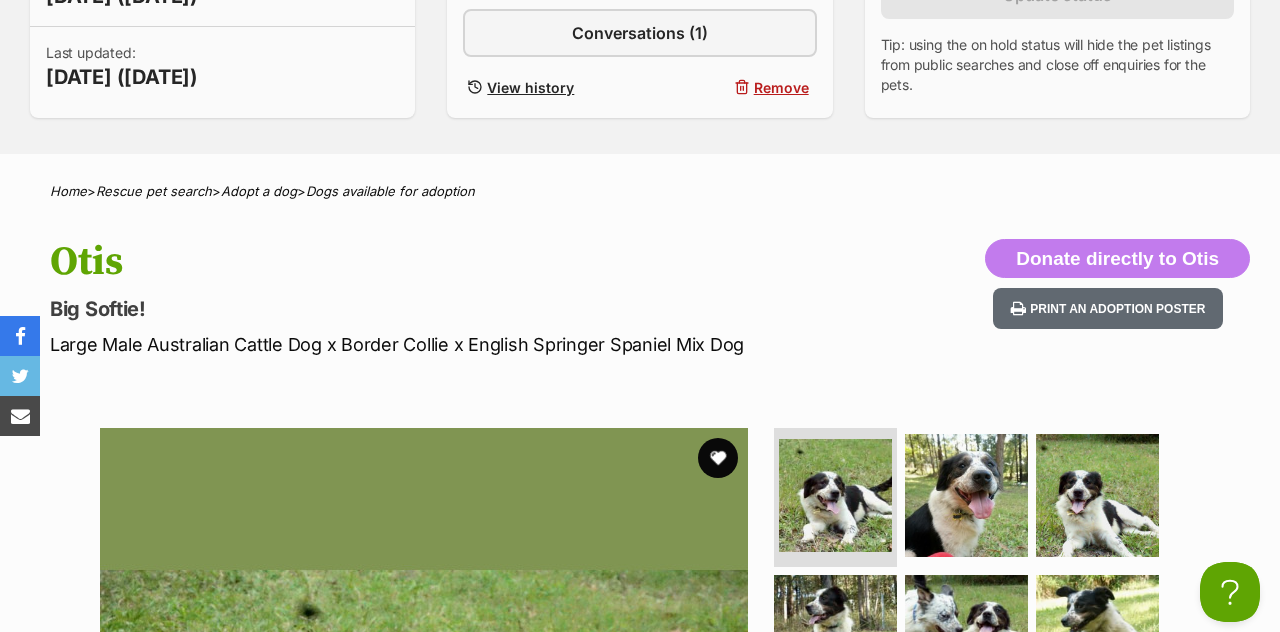 scroll, scrollTop: 0, scrollLeft: 0, axis: both 